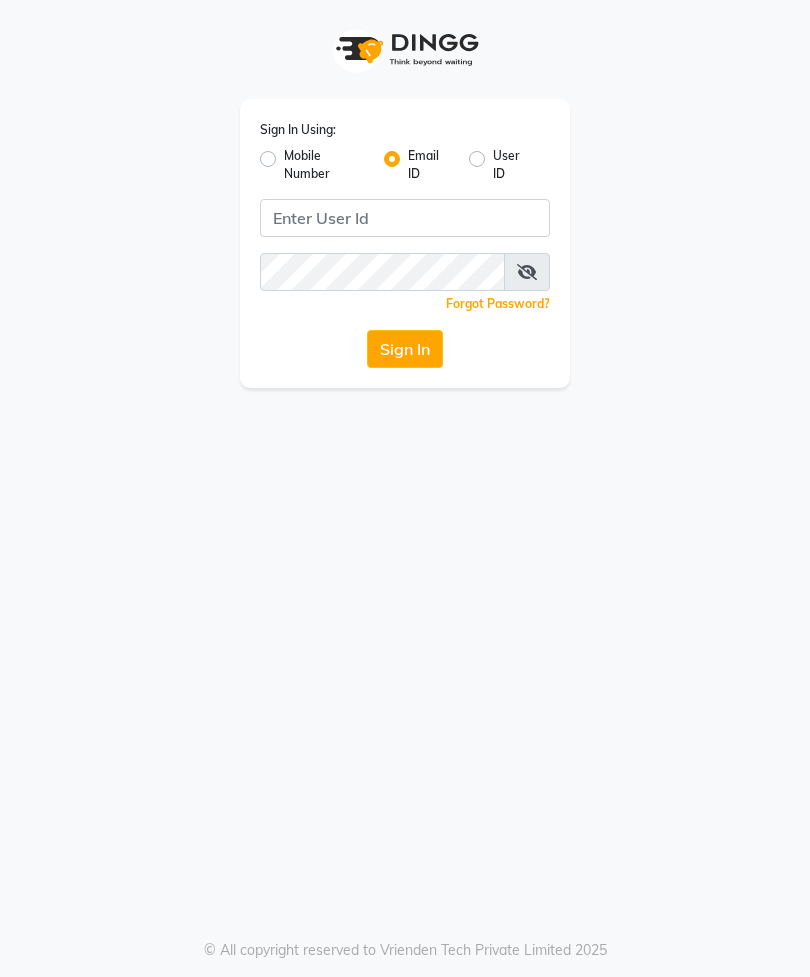 scroll, scrollTop: 0, scrollLeft: 0, axis: both 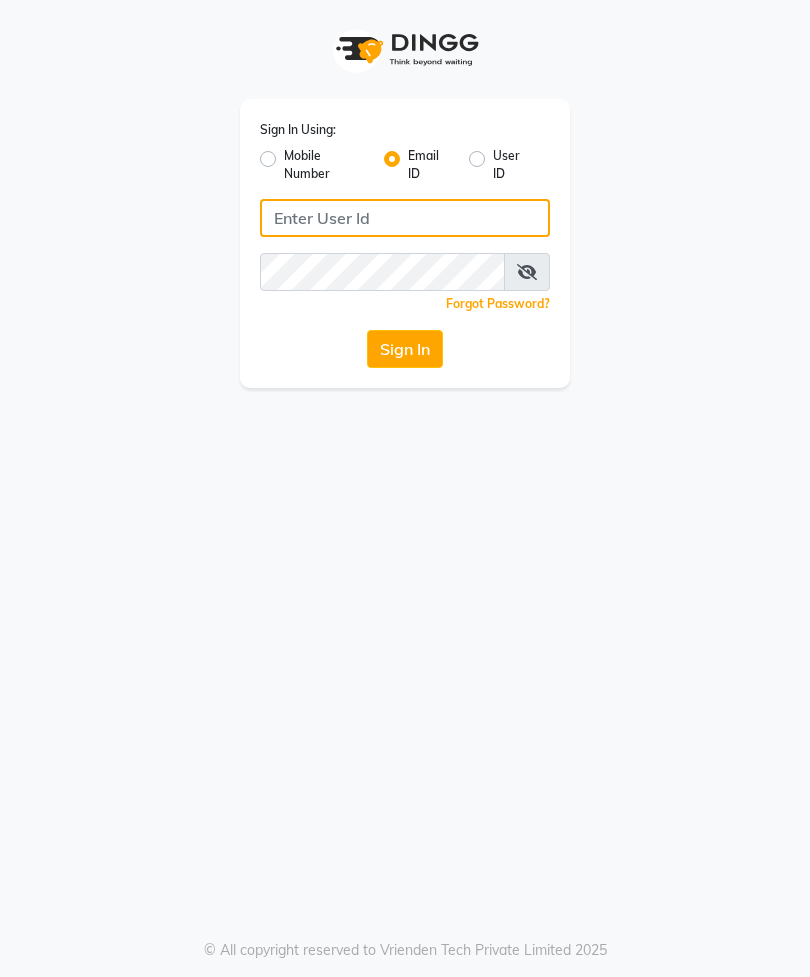 type on "[EMAIL]" 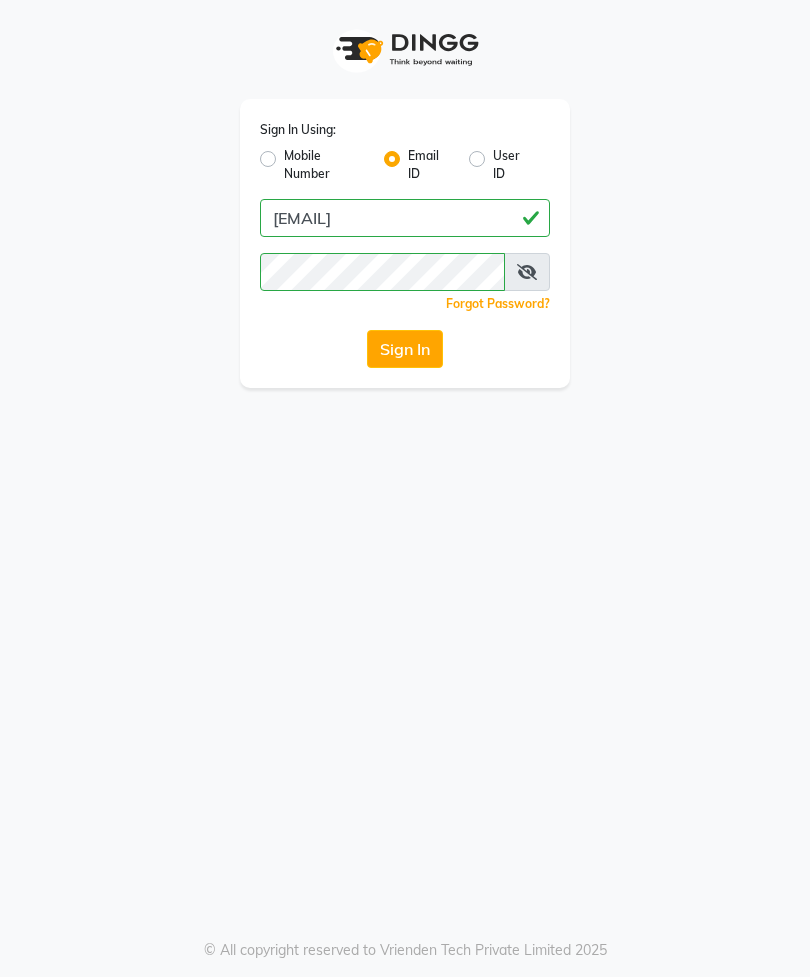 click on "Sign In" 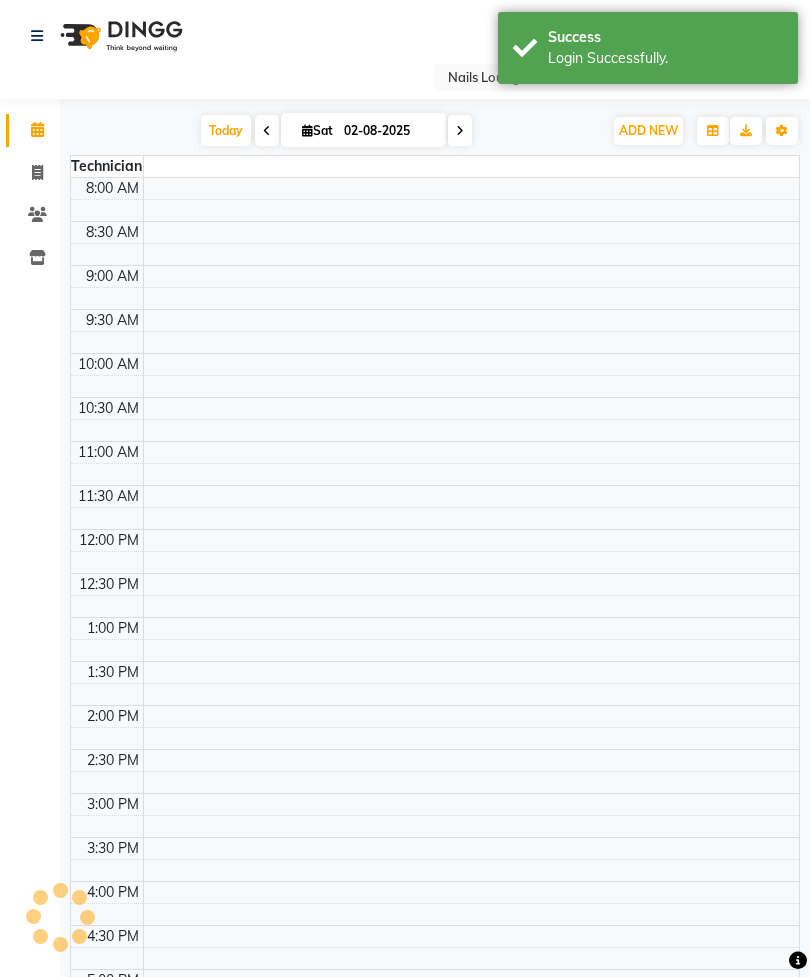 select on "en" 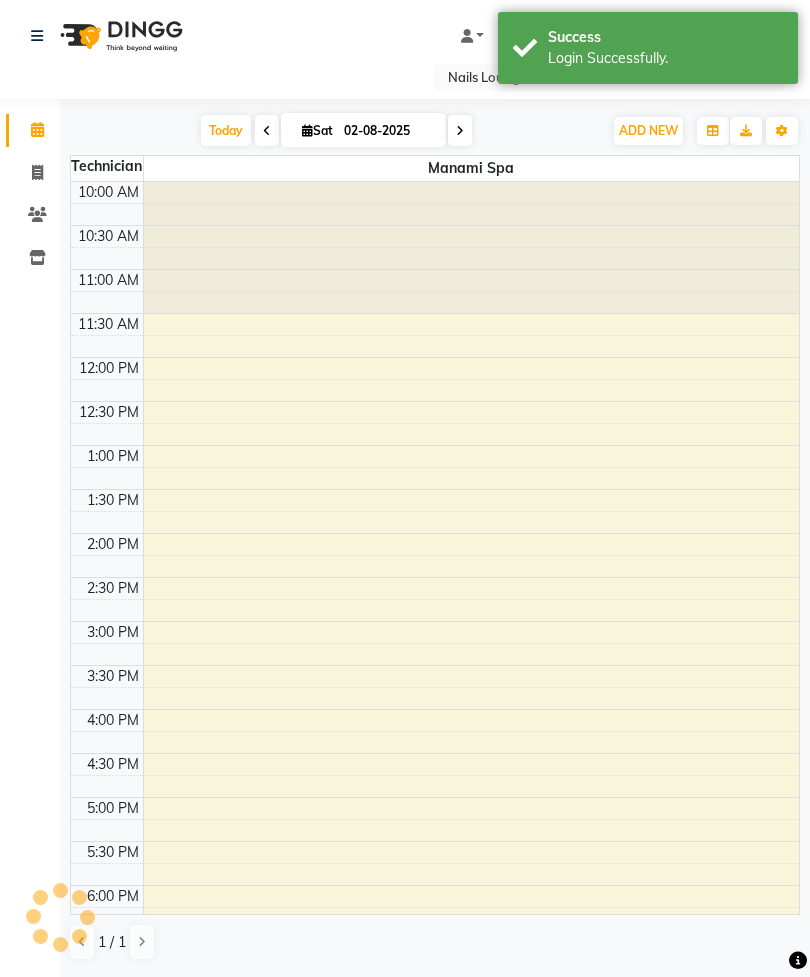 scroll, scrollTop: 0, scrollLeft: 0, axis: both 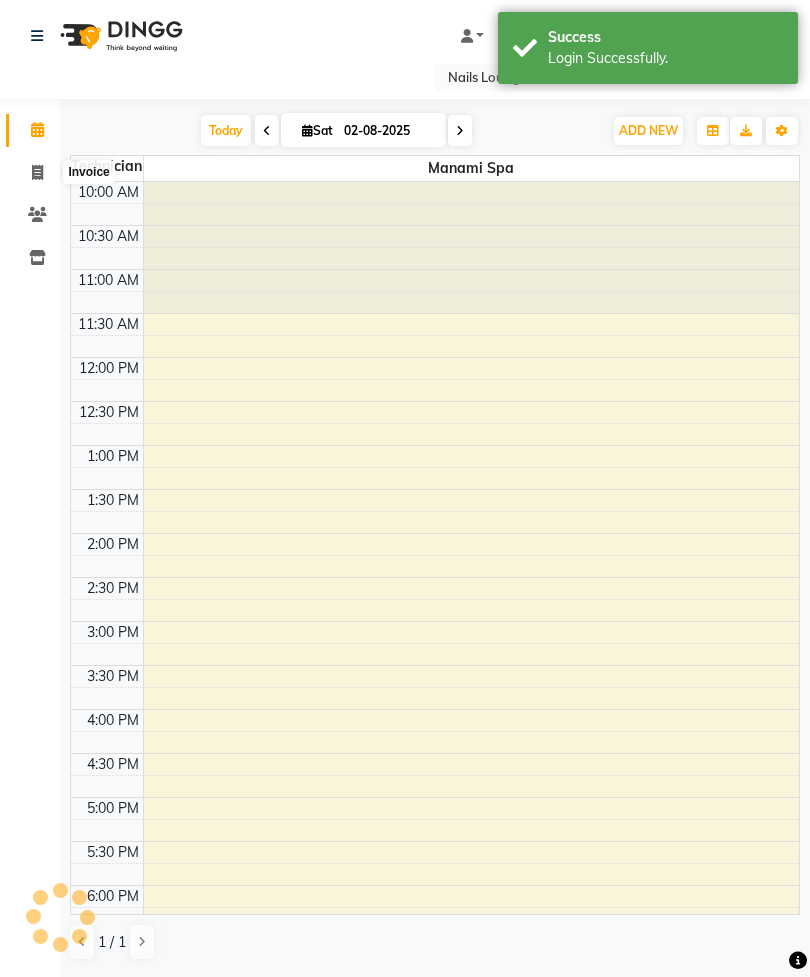 click 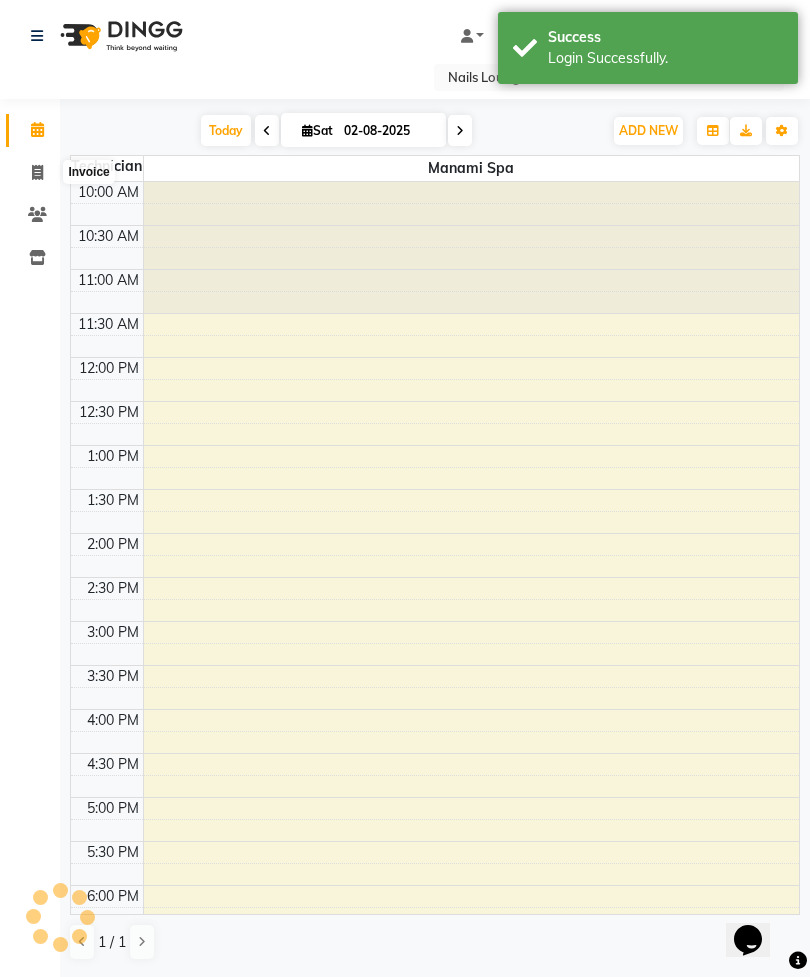 scroll, scrollTop: 0, scrollLeft: 0, axis: both 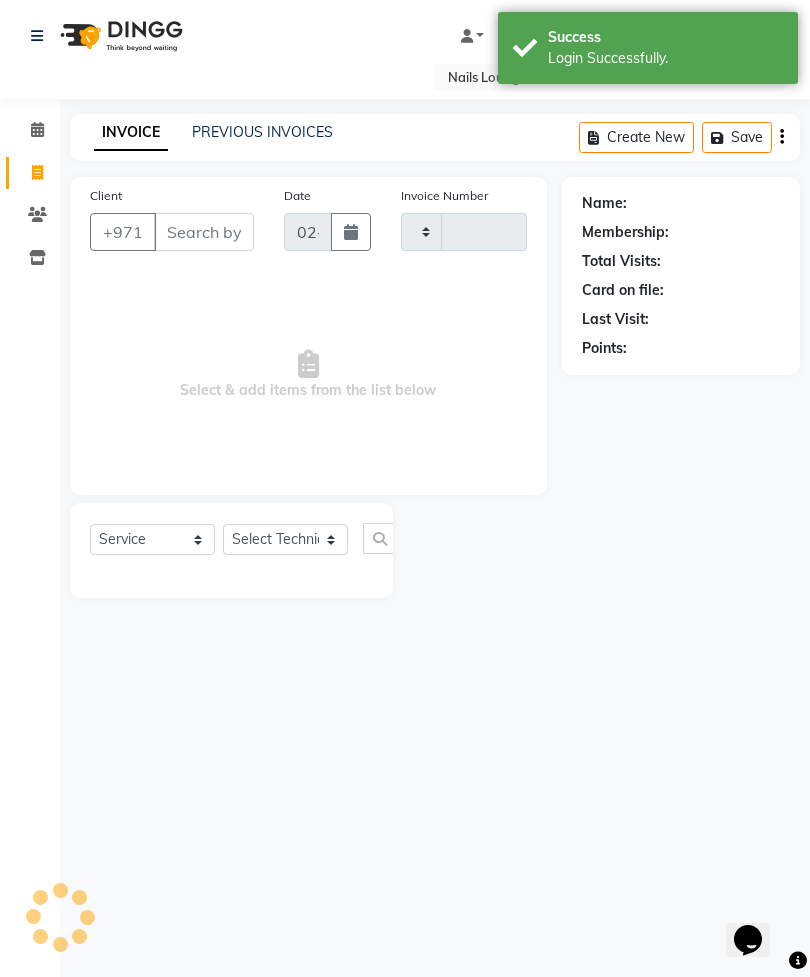 type on "1853" 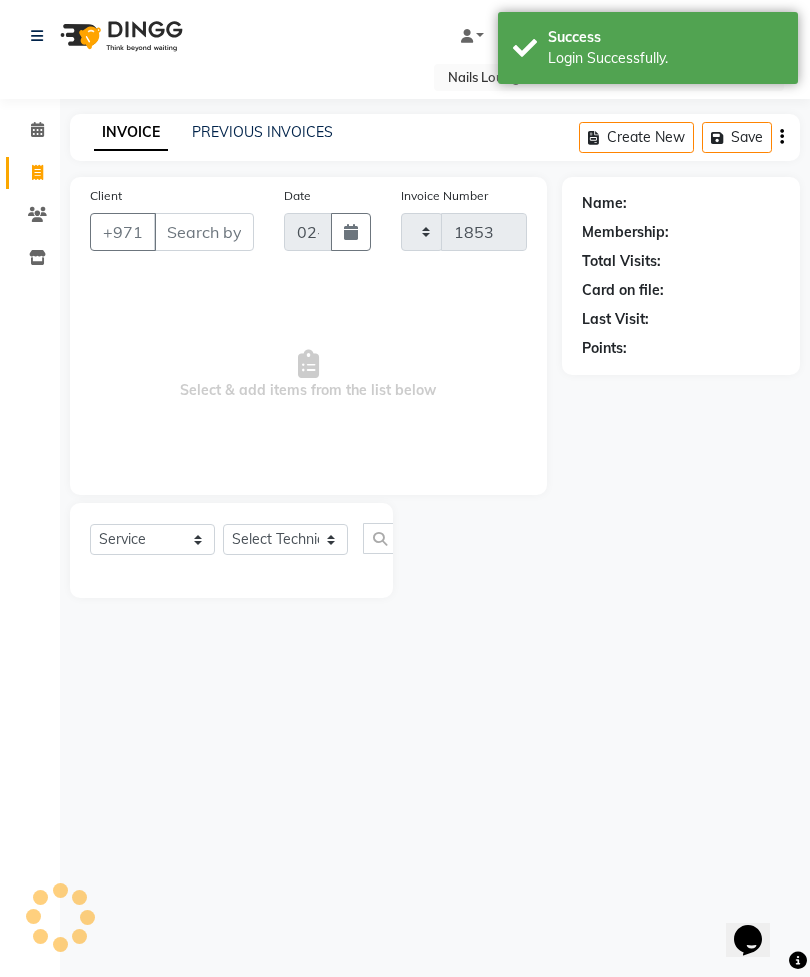 select on "6884" 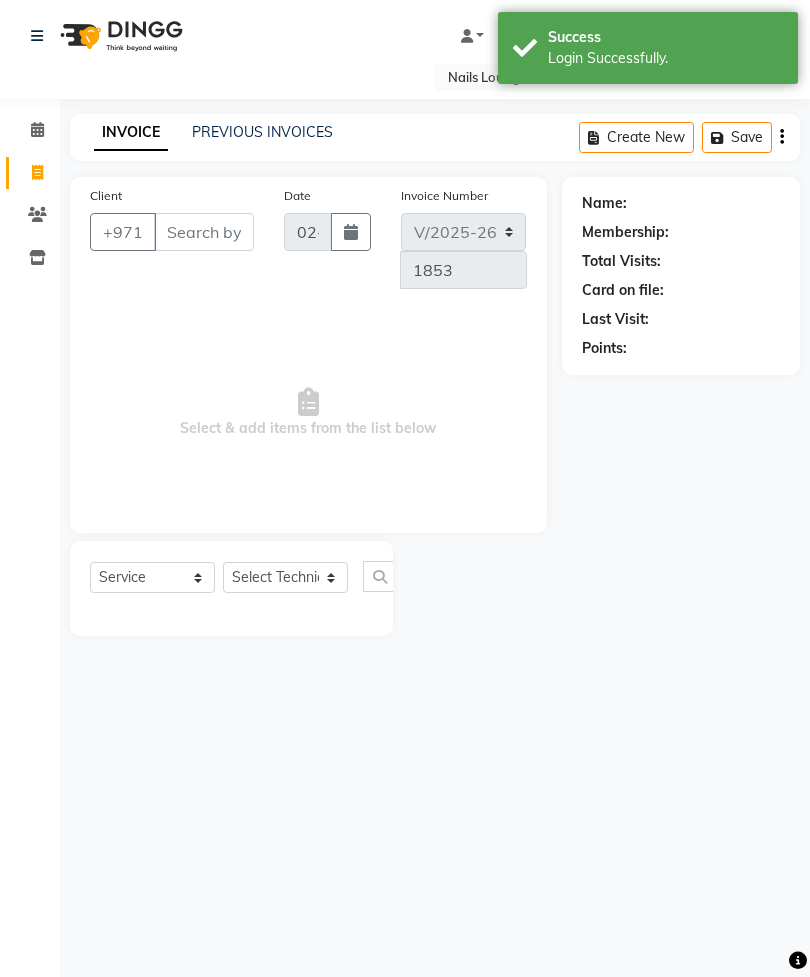 click on "Client" at bounding box center [204, 232] 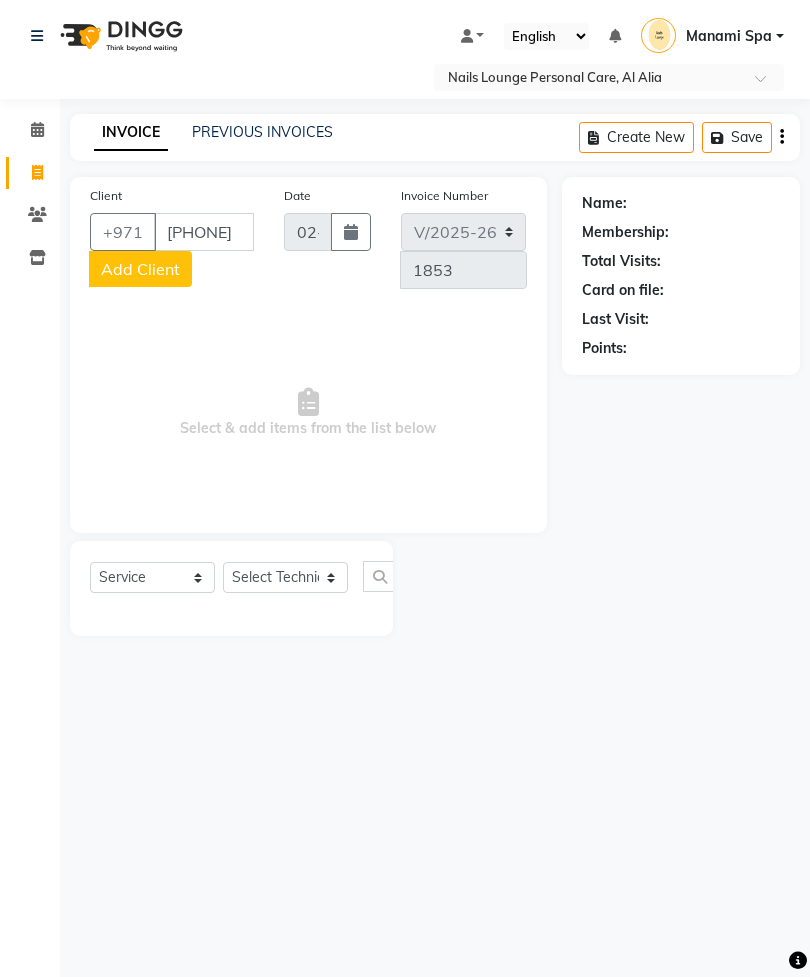 type on "[PHONE]" 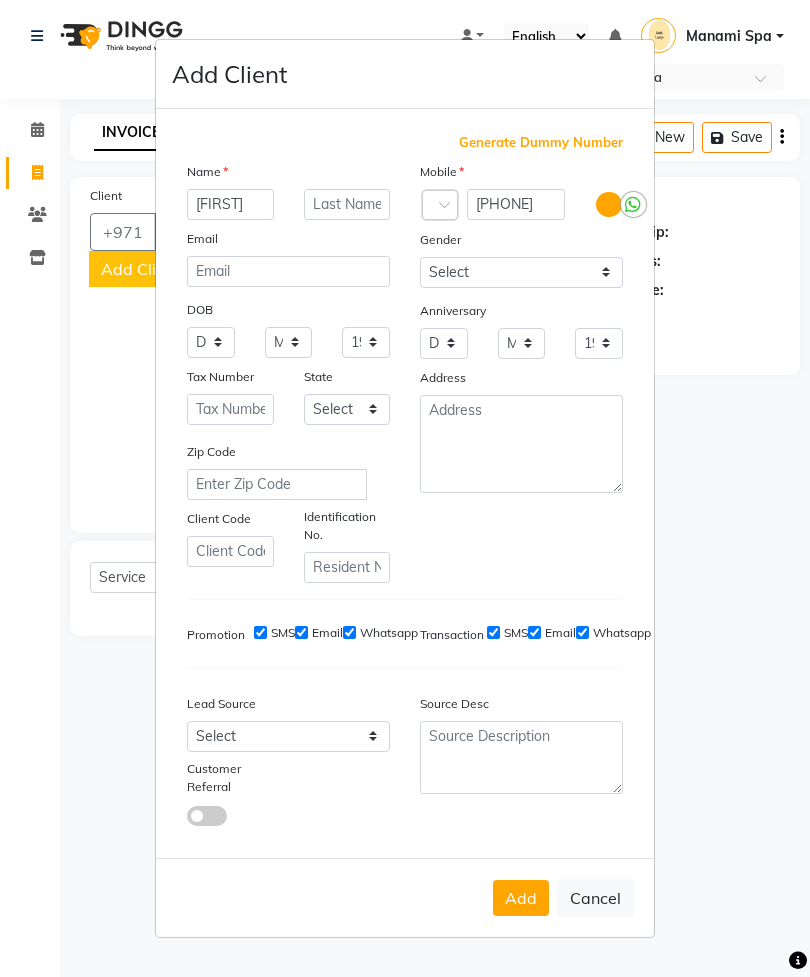 type on "[FIRST]" 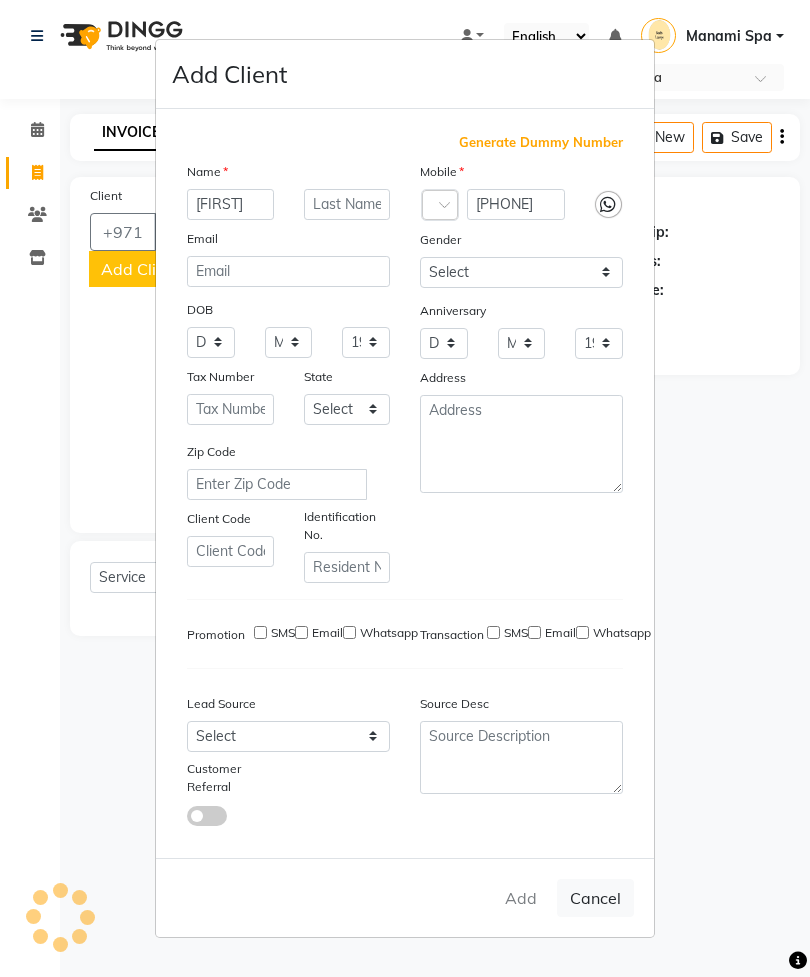 type on "[NUMBER]" 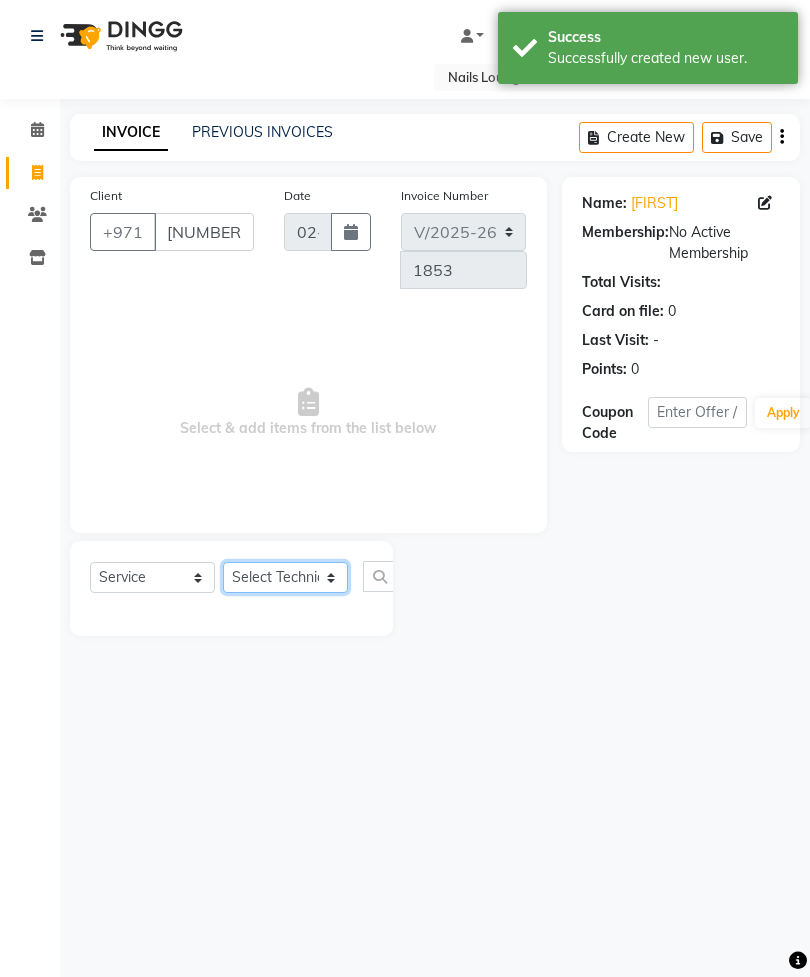click on "Select Technician [NAME] [NAME] [NAME] [NAME] [NAME] [NAME]  Manami Spa Manami Spa 2 [NAME] [NAME] Nail Lounge Personal Care [NAME]  [NAME] [NAME] [NAME] [NAME] [NAME] [NAME] [NAME] [NAME] [NAME] [NAME]" 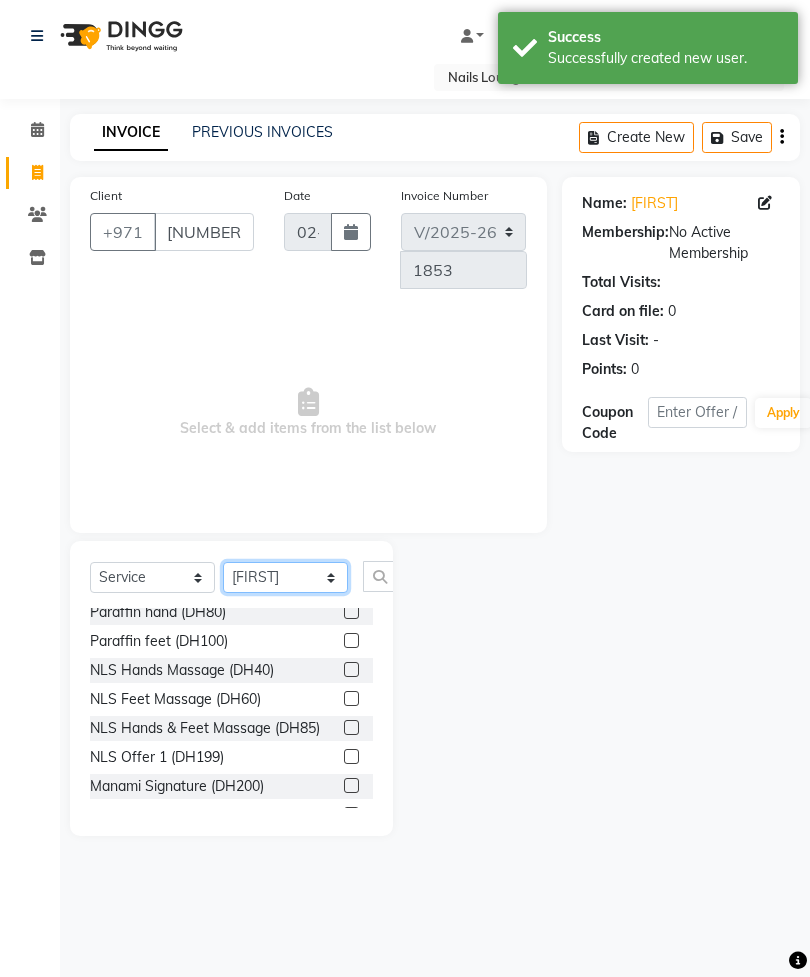 scroll, scrollTop: 372, scrollLeft: 0, axis: vertical 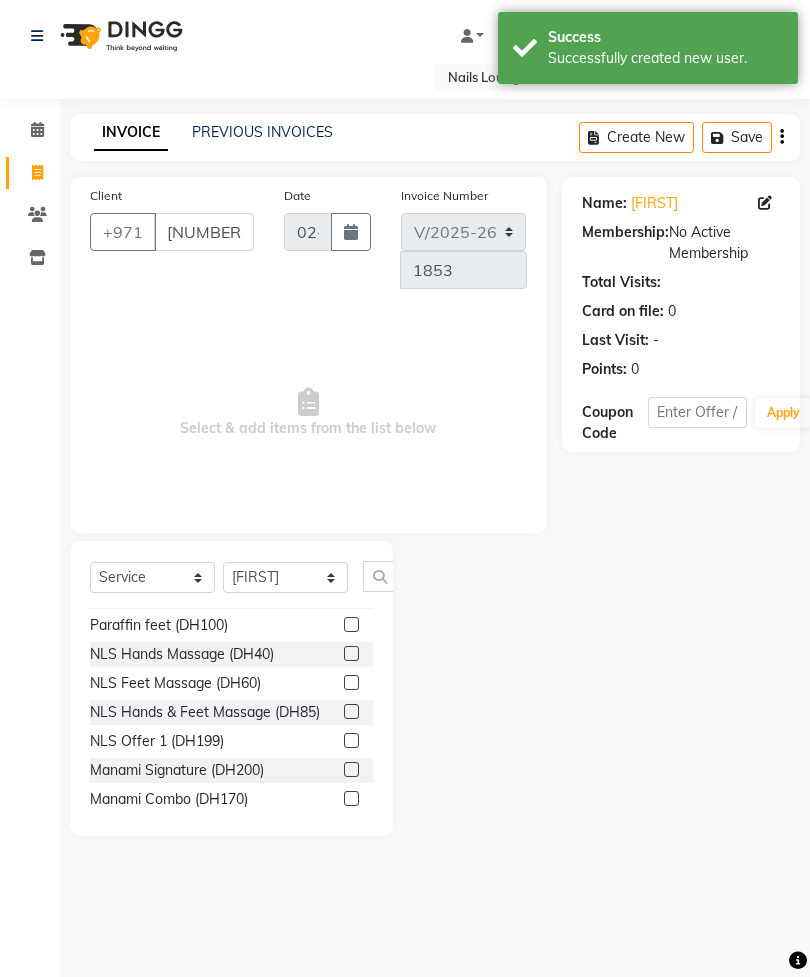click 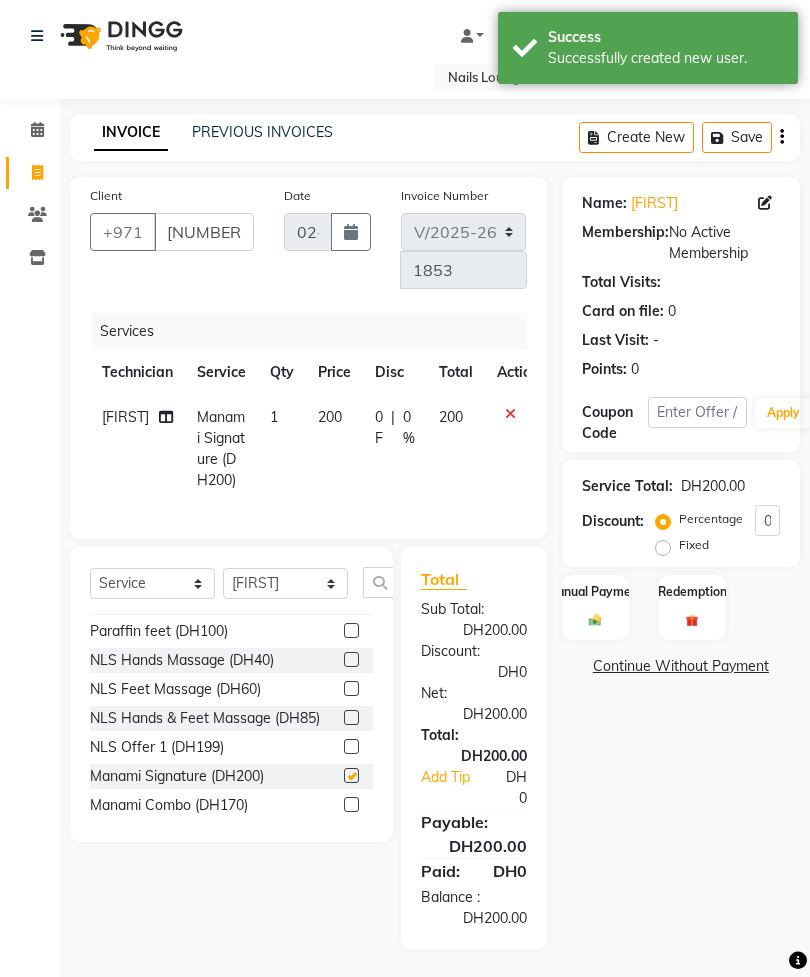 checkbox on "false" 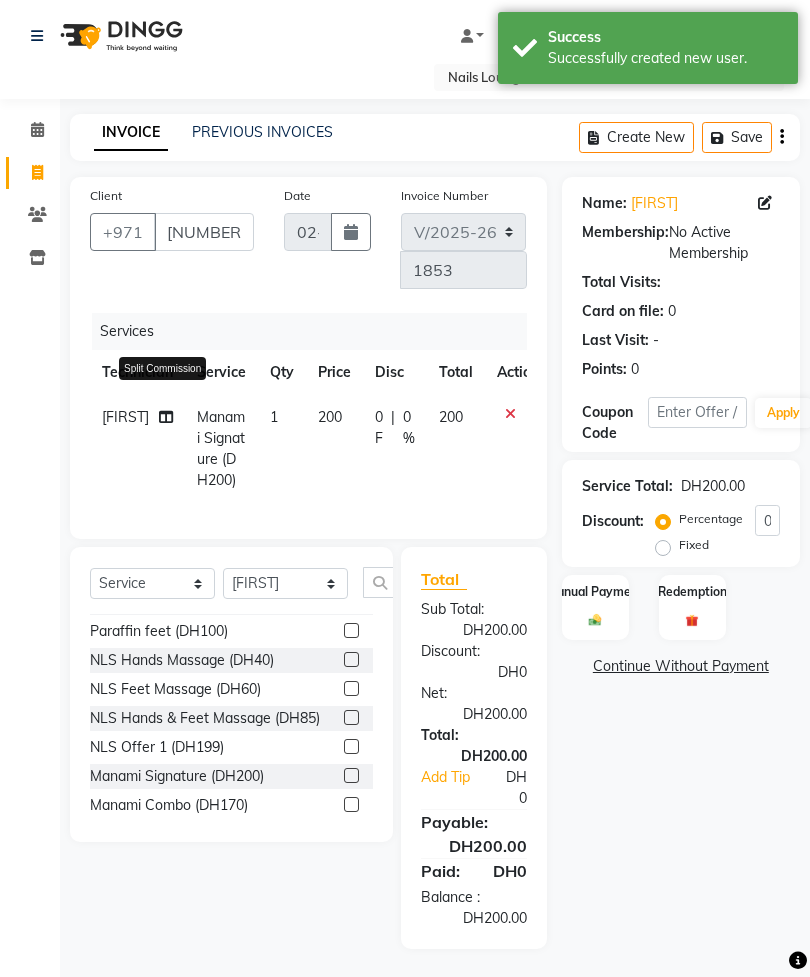click 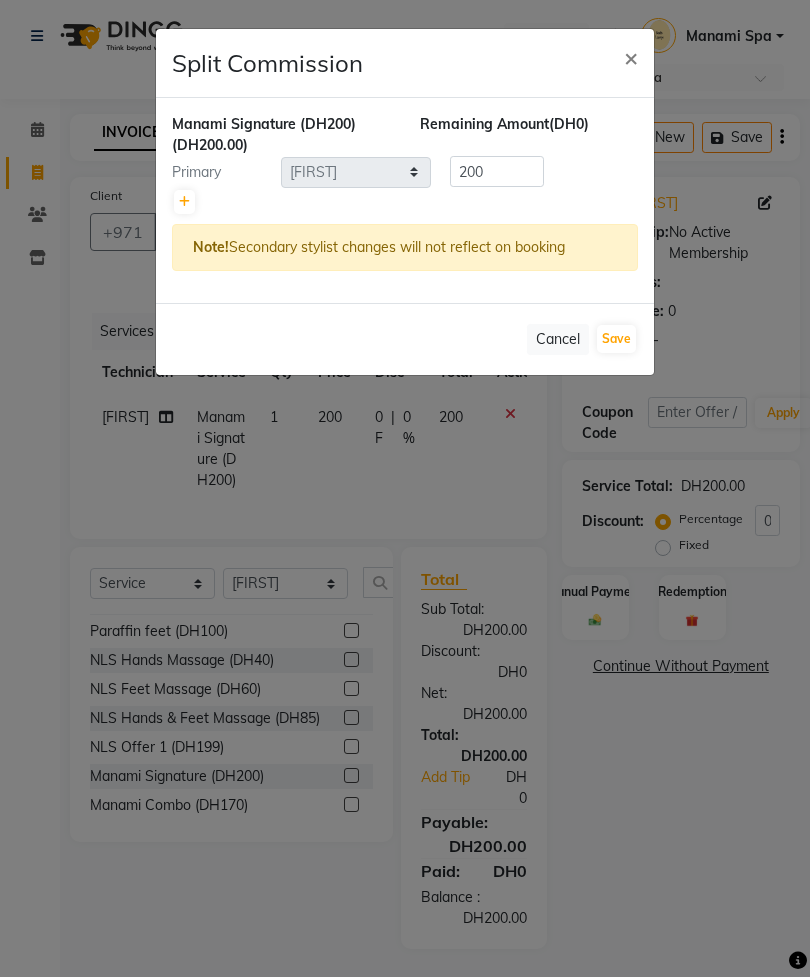 click 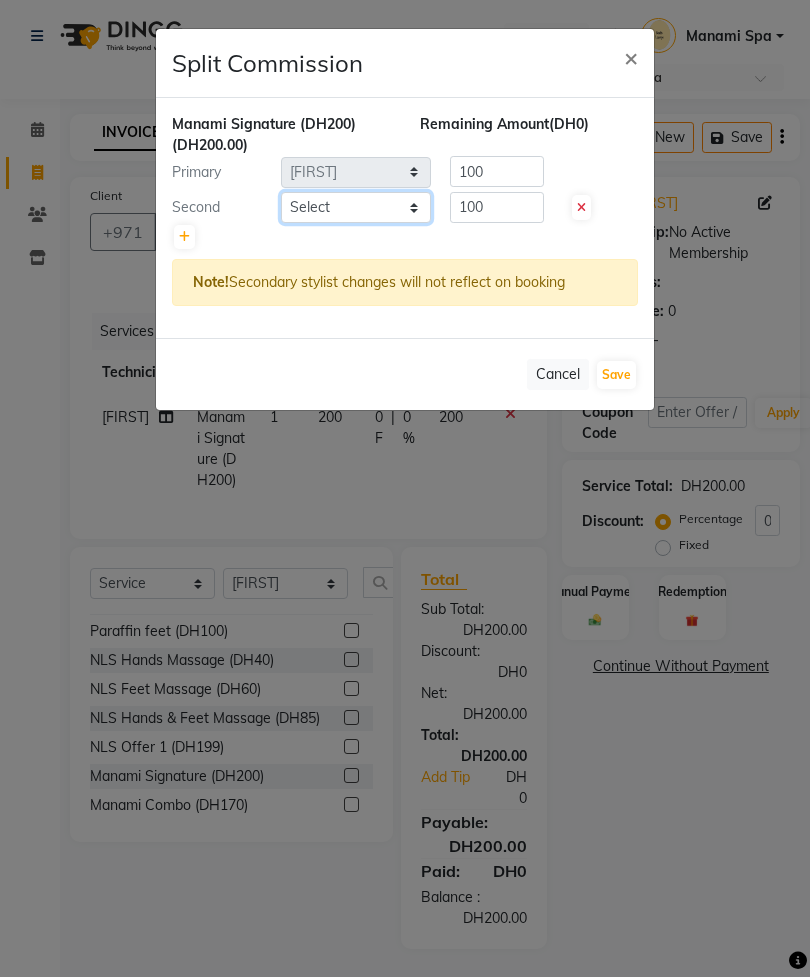click on "Select  [NAME]   [NAME]   [NAME]   [NAME]   [NAME]   [NAME]    Manami Spa   Manami Spa 2   [NAME]   [NAME] Nail Lounge Personal Care   [NAME]    [NAME]   [NAME]   [NAME]   [NAME]   [NAME]   [NAME]   [NAME]   [NAME]" 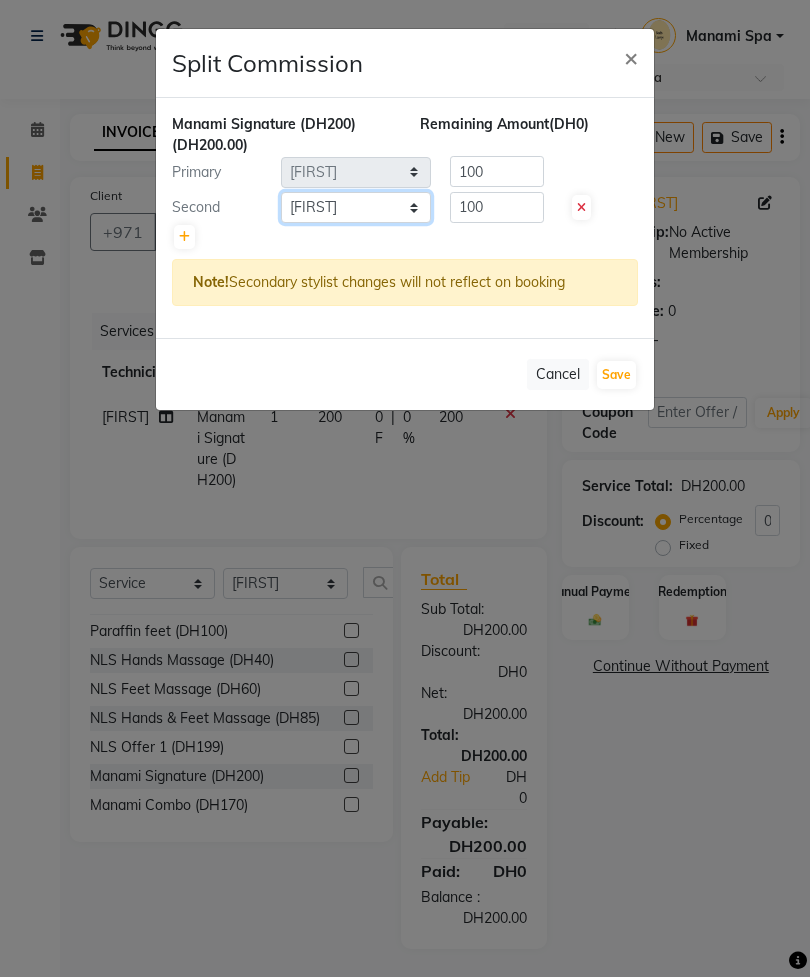 click on "Select  [NAME]   [NAME]   [NAME]   [NAME]   [NAME]   [NAME]    Manami Spa   Manami Spa 2   [NAME]   [NAME] Nail Lounge Personal Care   [NAME]    [NAME]   [NAME]   [NAME]   [NAME]   [NAME]   [NAME]   [NAME]   [NAME]" 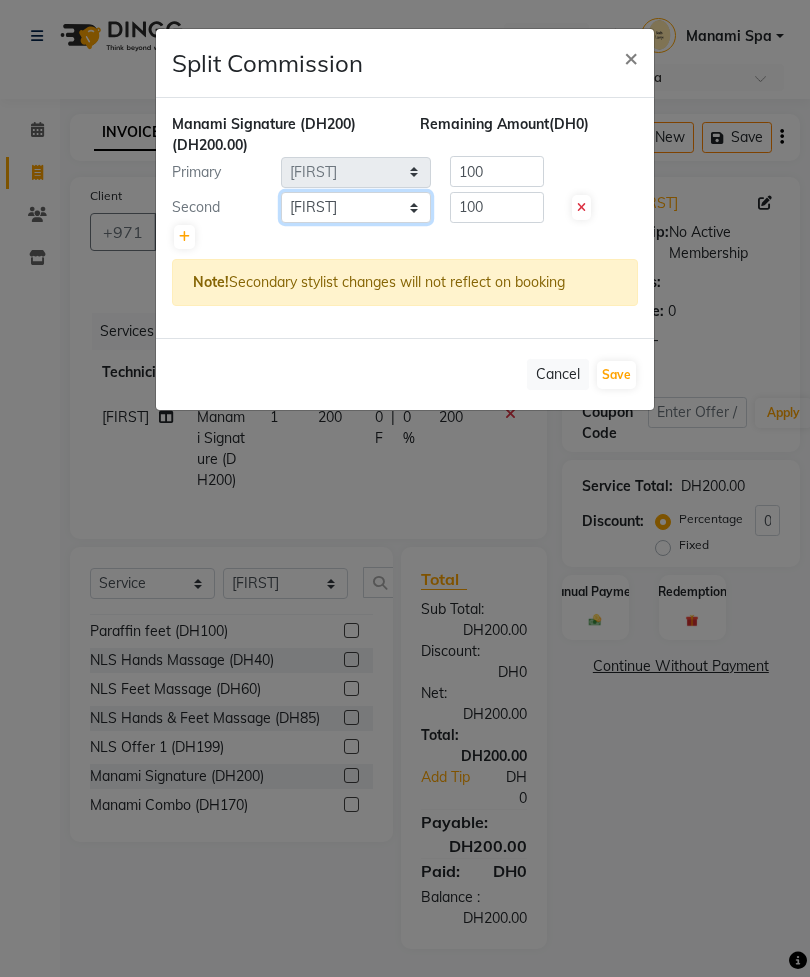 select on "53955" 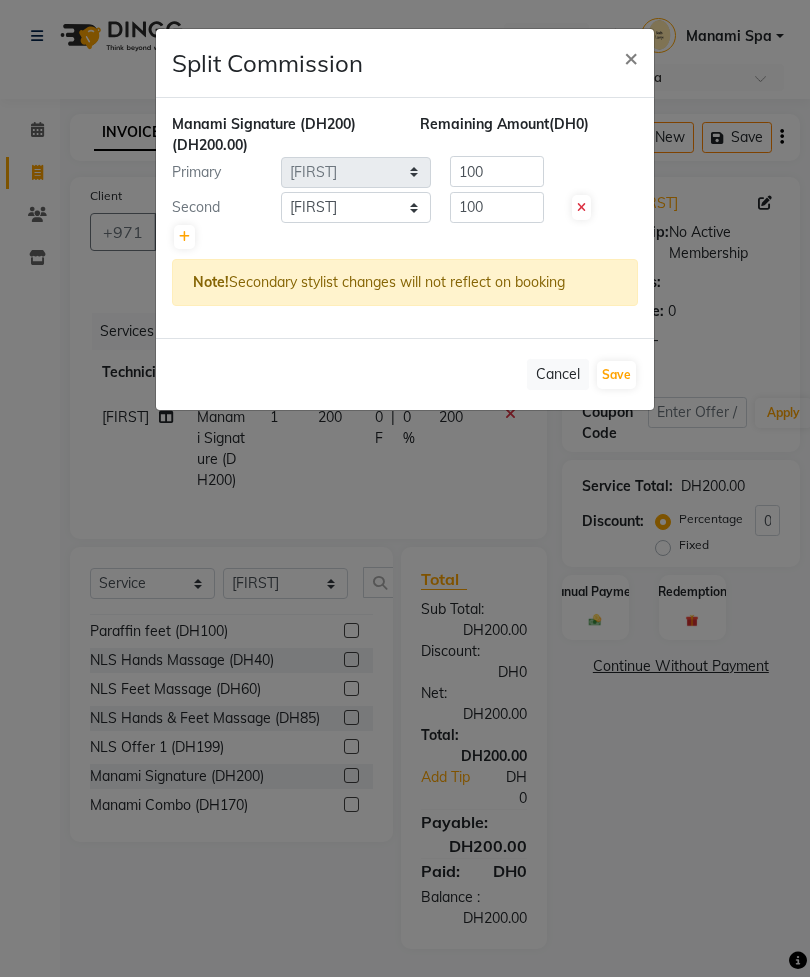 click on "Save" 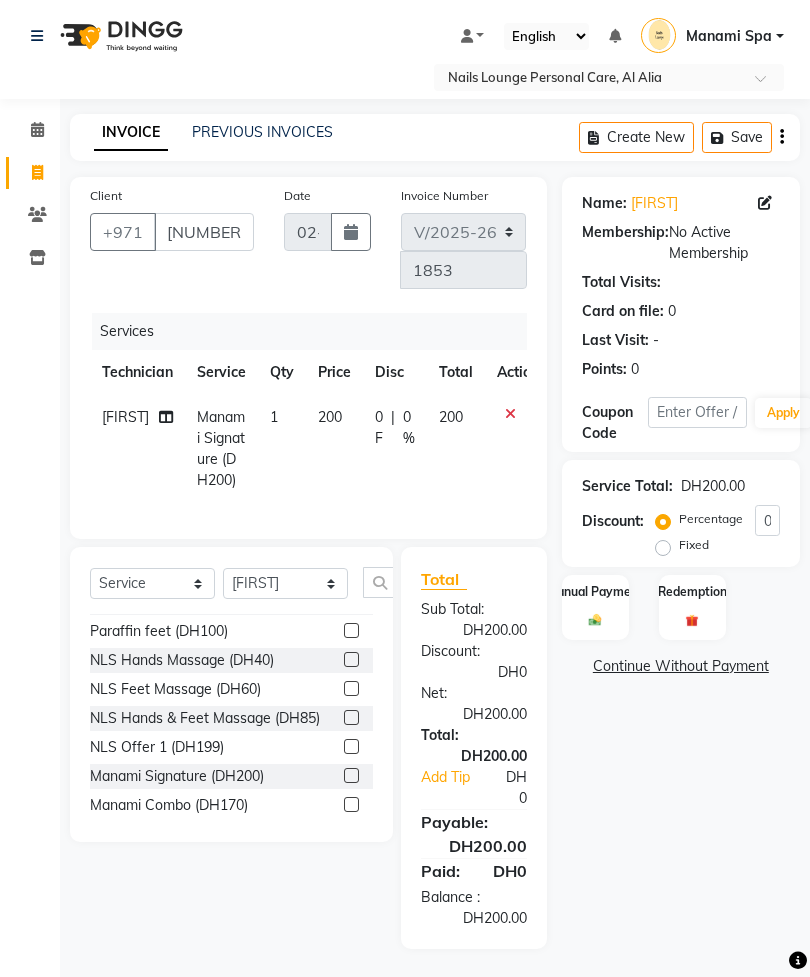 click on "200" 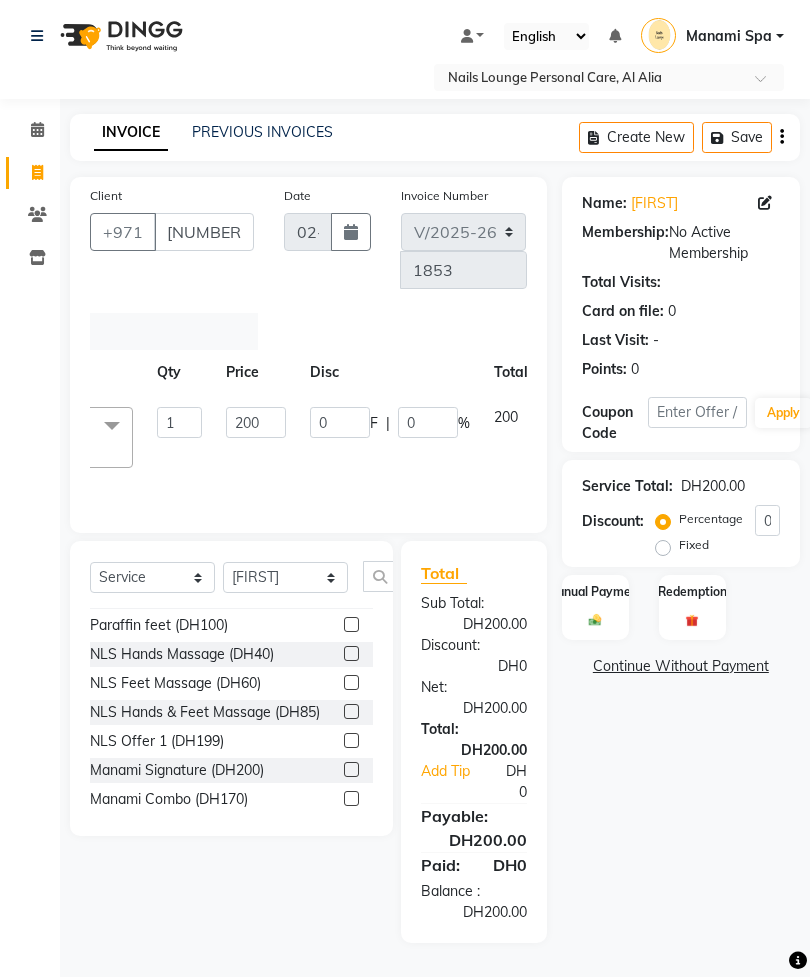 scroll, scrollTop: 0, scrollLeft: 291, axis: horizontal 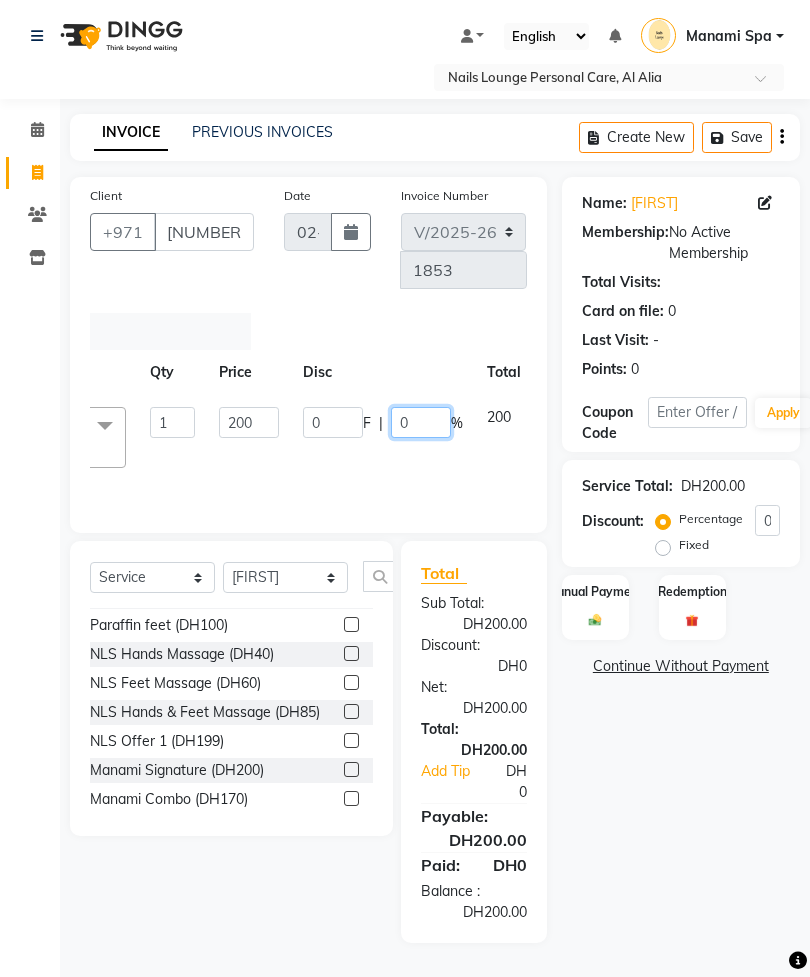 click on "0" 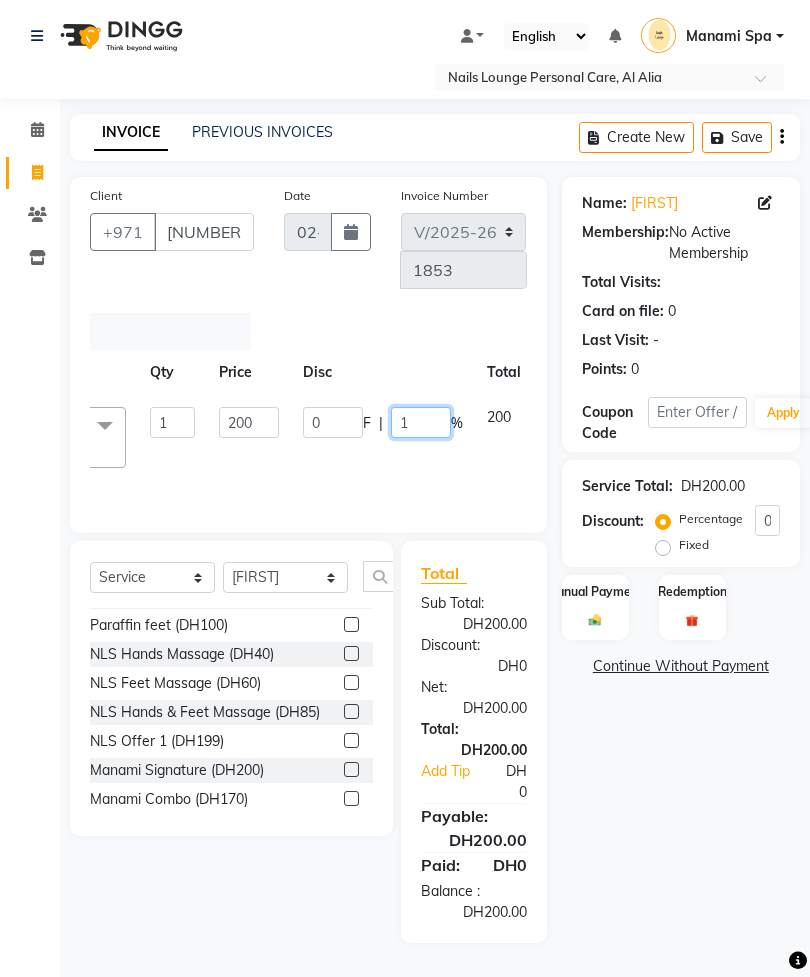 type on "15" 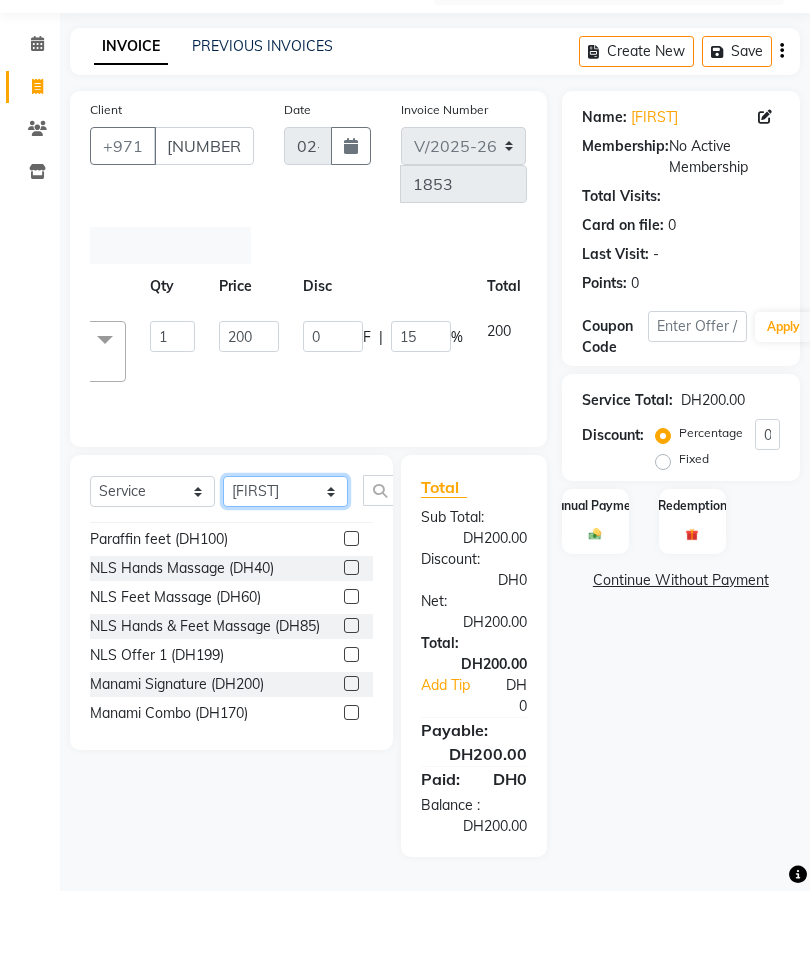 click on "Select  Service  Product  Membership  Package Voucher Prepaid Gift Card  Select Technician [NAME] [NAME] [NAME] [NAME] [NAME] [NAME]  Manami Spa Manami Spa 2 [NAME] [NAME] Nail Lounge Personal Care [NAME]  [NAME] [NAME] [NAME] [NAME] [NAME] [NAME] [NAME] [NAME] [NAME] [NAME] NLS Gentleman’s Hand (DH40)  NLS Gentleman’s Feet (DH40)  NLS Manicure (DH70)  NLS Pedicure (DH70)  NLS Classic Treatment  (DH120)  NLS VIP Treatment (DH140)  NLS Kids Dry Clean Hand (DH25)  NLS Kids Dry Clean Feet (DH25)  NLS Footlogix Treatment (DH85)  NLS Kids Nail Polish Hand (DH10)  NLS Kids Nail Polish Feet (DH10)  NLS AO Callus Treatment (DH50)  Paraffin hand  (DH80)  Paraffin feet  (DH100)  NLS Hands Massage  (DH40)  NLS Feet Massage (DH60)  NLS Hands & Feet Massage (DH85)  NLS Offer 1 (DH199)  Manami Signature (DH200)  Manami Combo (DH170)  Express Pedicure (DH110)  On The Go Manicure (DH75)  On The Go Pedicure (DH85)  Nail Polish Regular Hand (DH35)  Nail Polish Regular Feet (DH35)  French Nail Polish Regular Hand (DH50)  Gel Color Hand (DH60)" 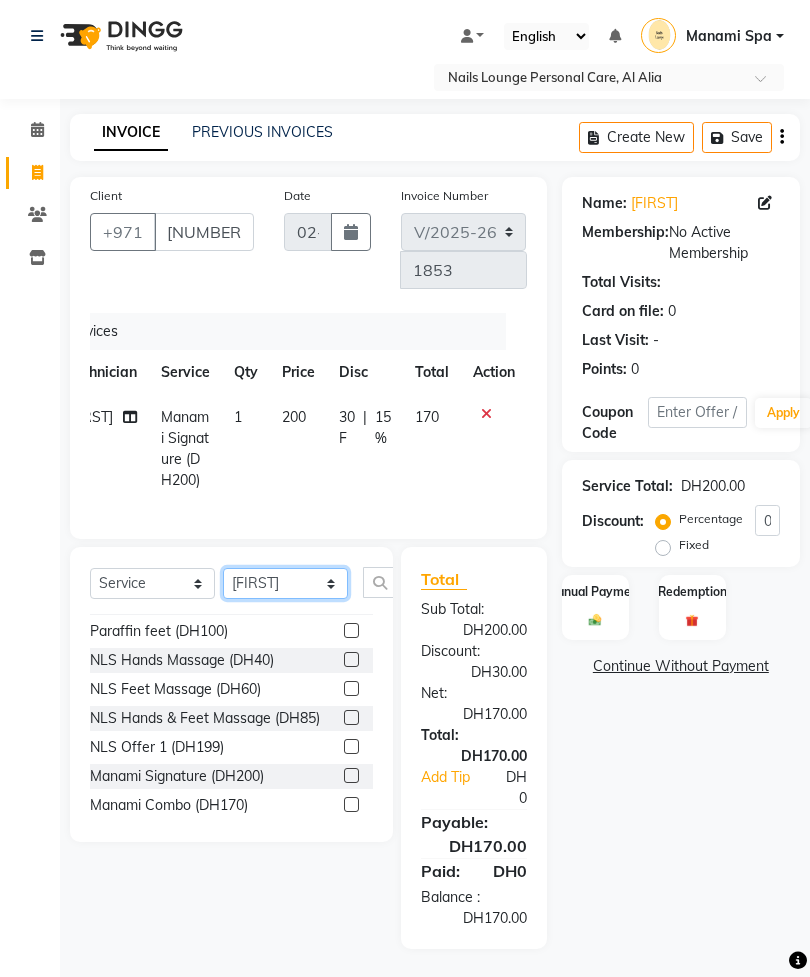 select on "54334" 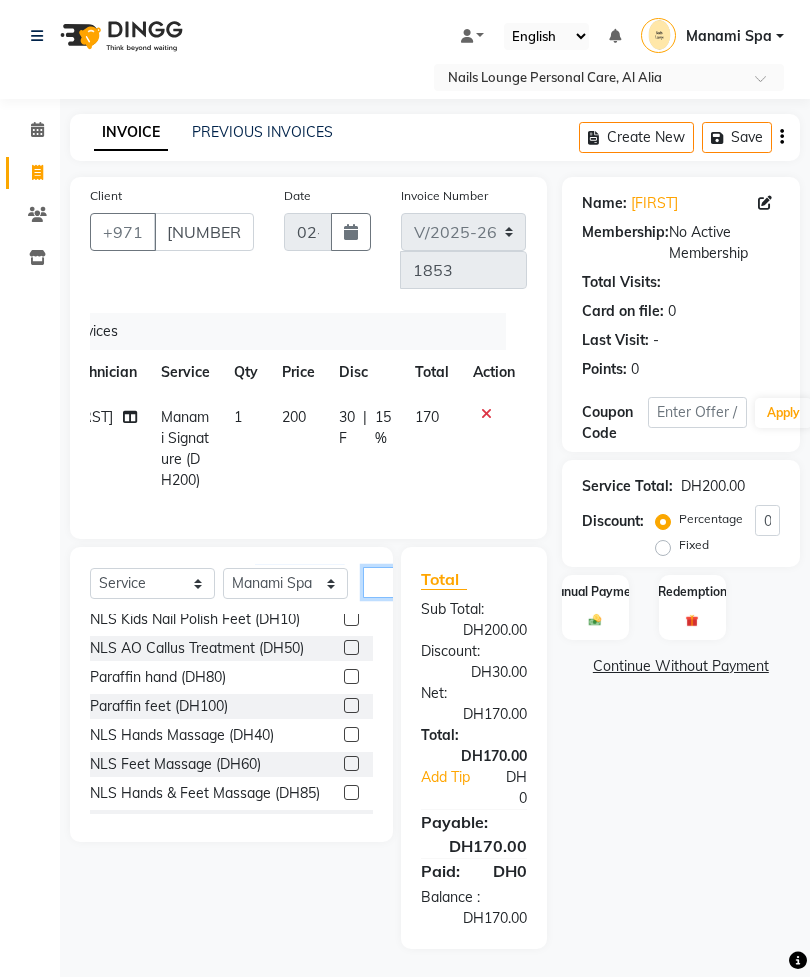 click 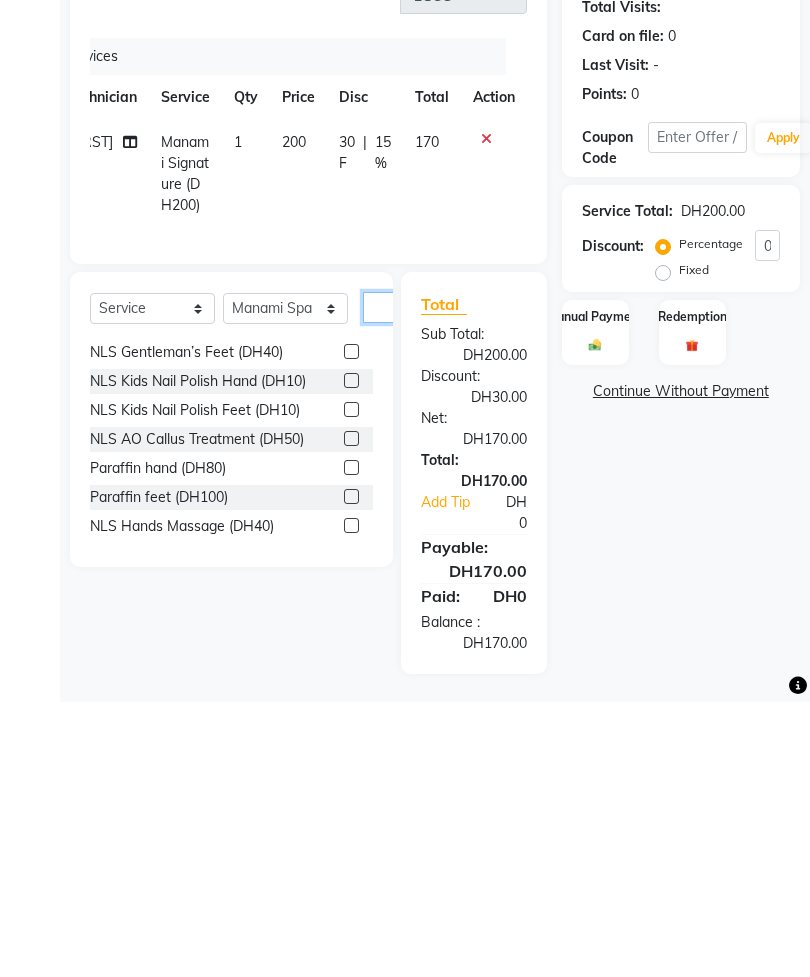 scroll, scrollTop: 25, scrollLeft: 0, axis: vertical 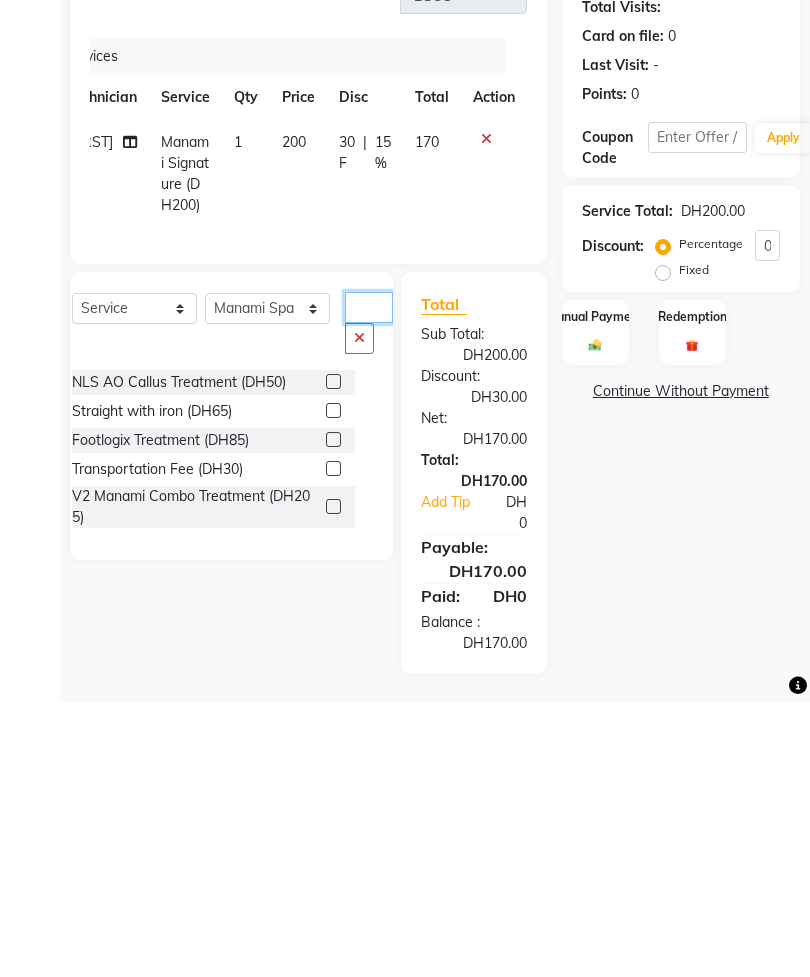 type on "Tr" 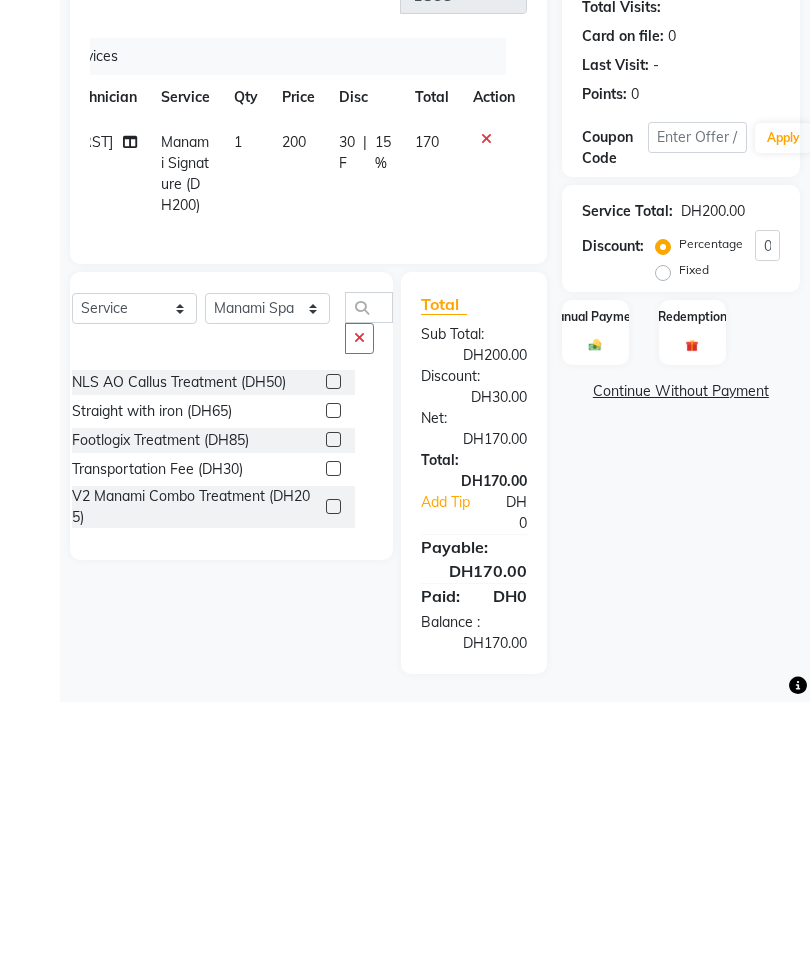 click 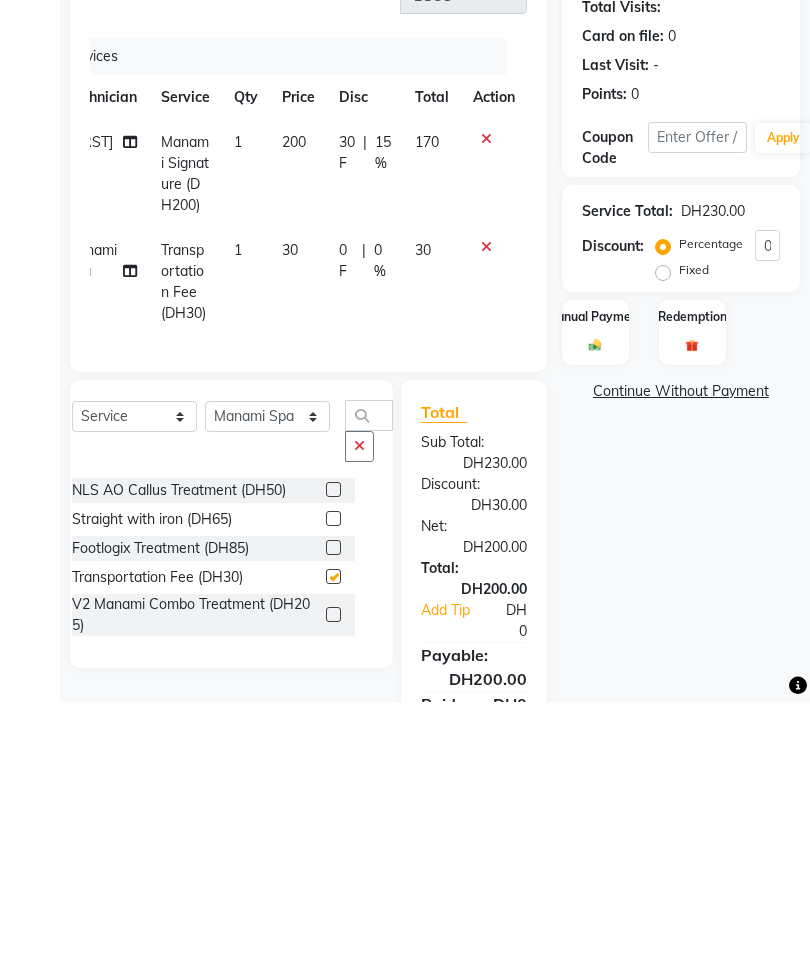 scroll, scrollTop: 23, scrollLeft: 0, axis: vertical 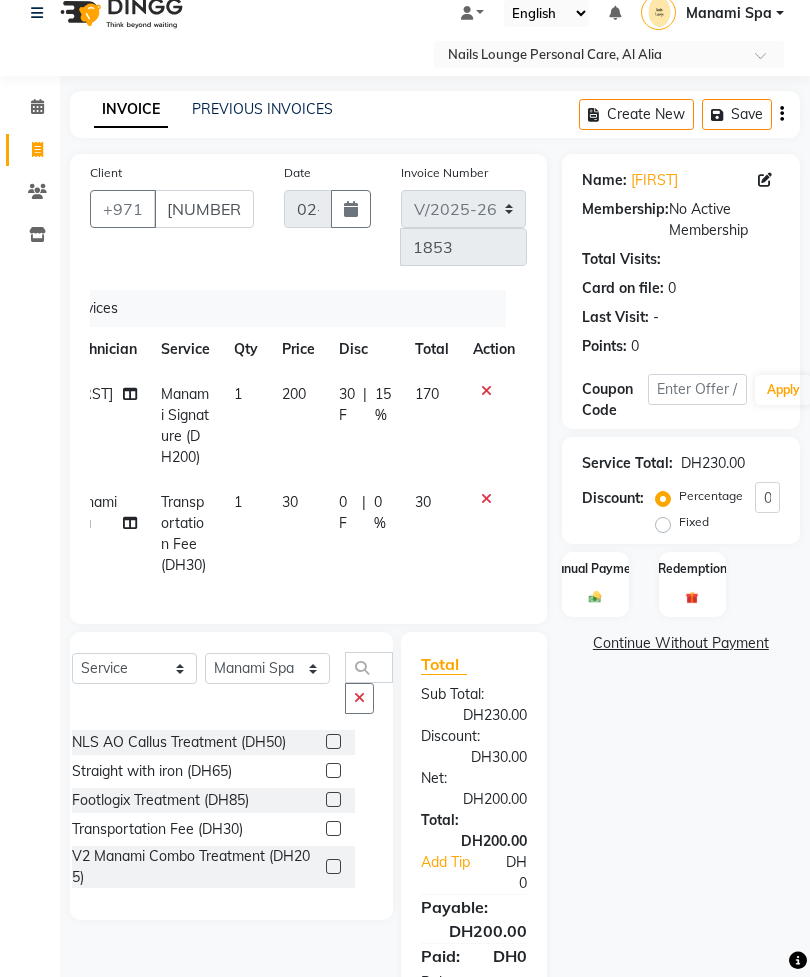 checkbox on "false" 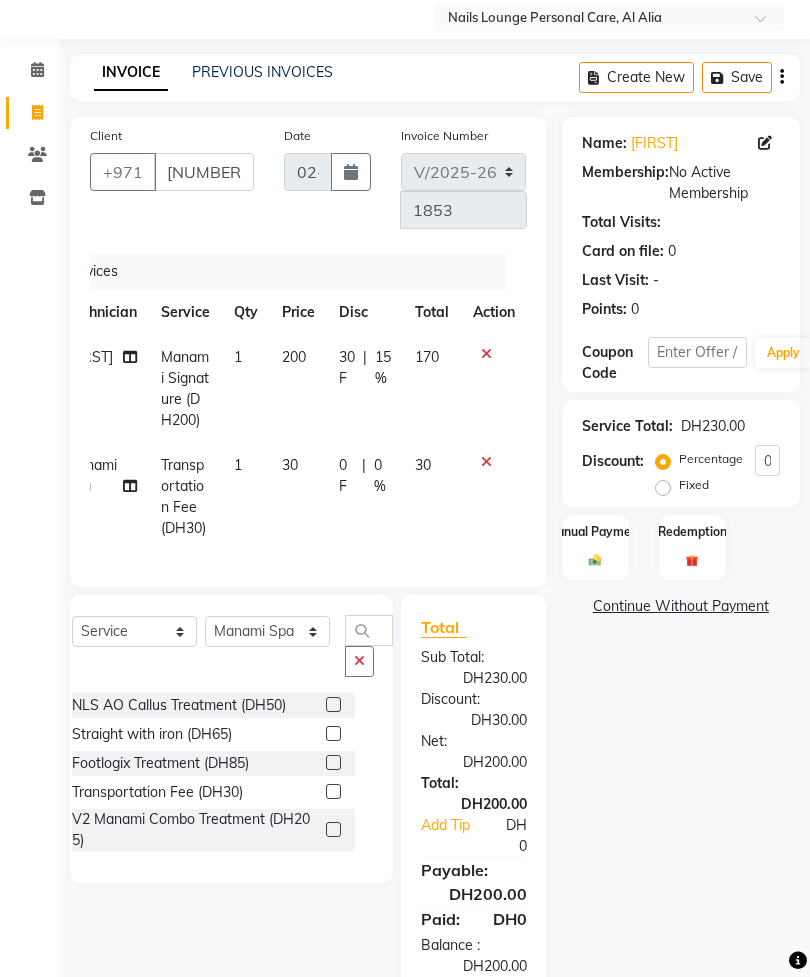 scroll, scrollTop: 67, scrollLeft: 0, axis: vertical 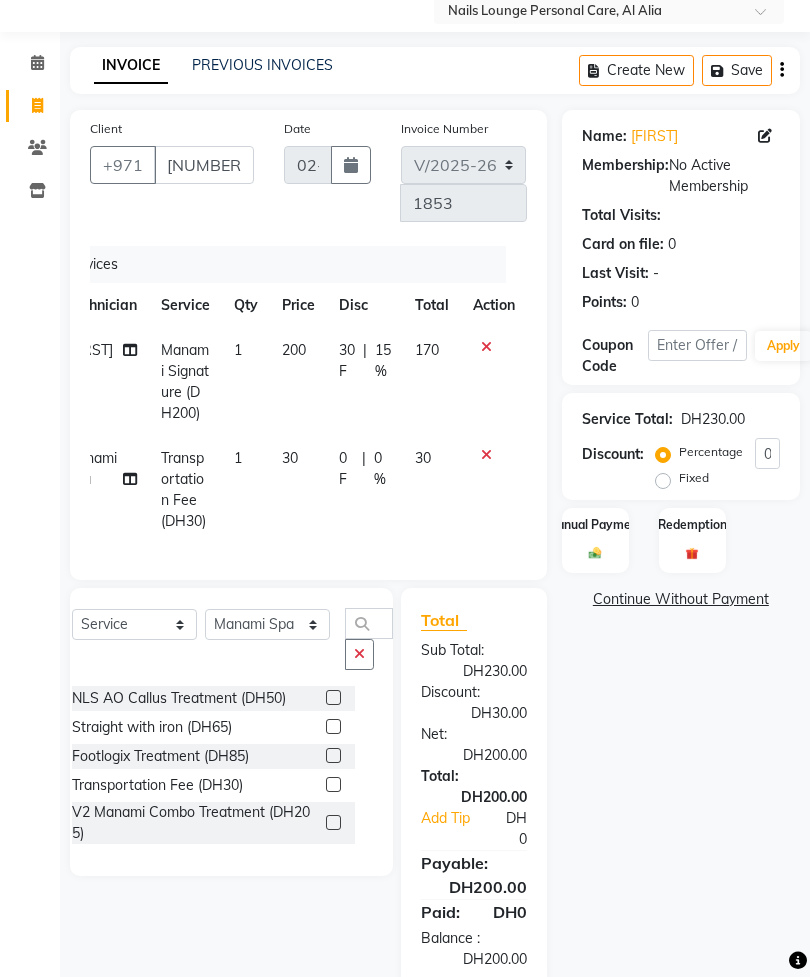 click on "Manual Payment" 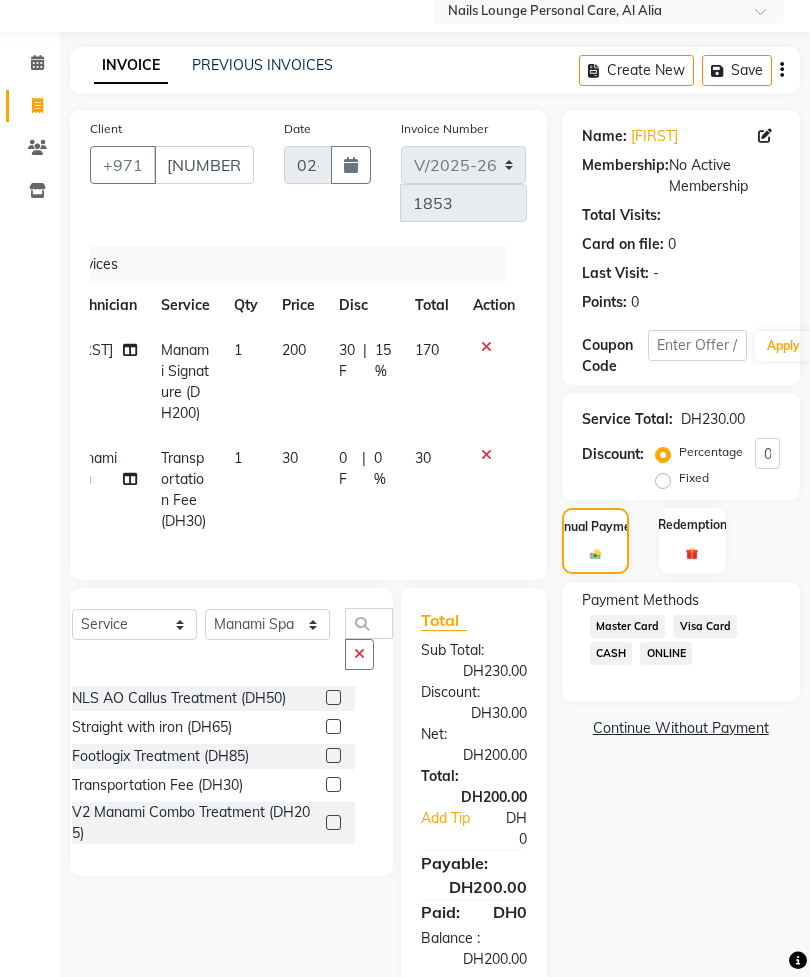 click on "Visa Card" 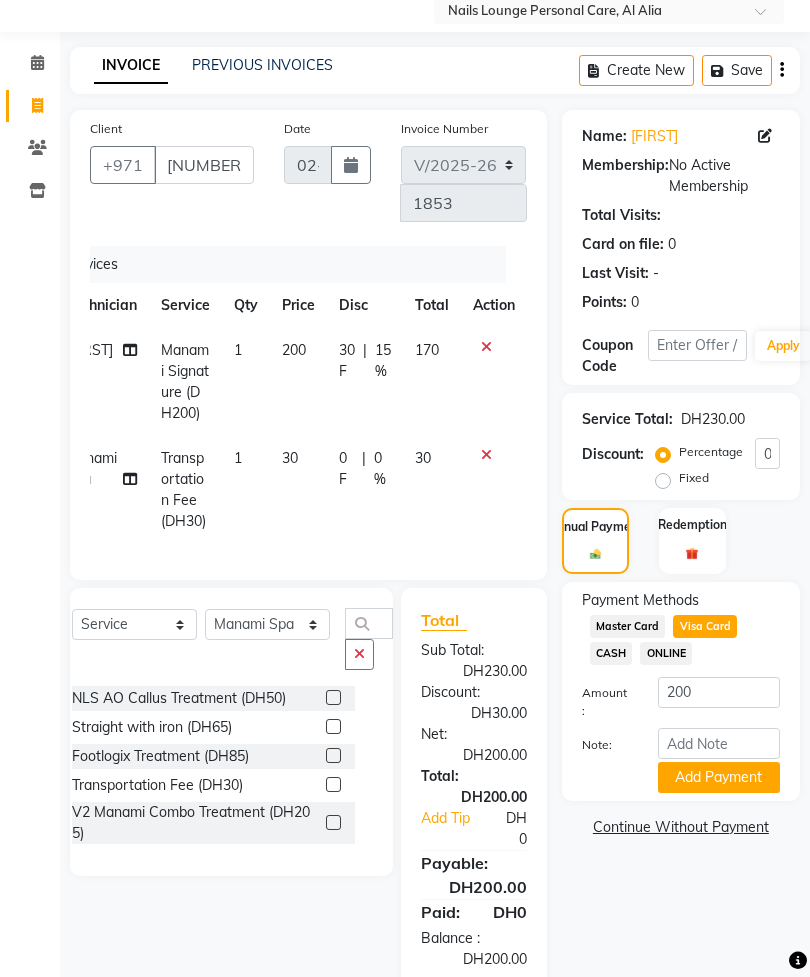 click on "Add Payment" 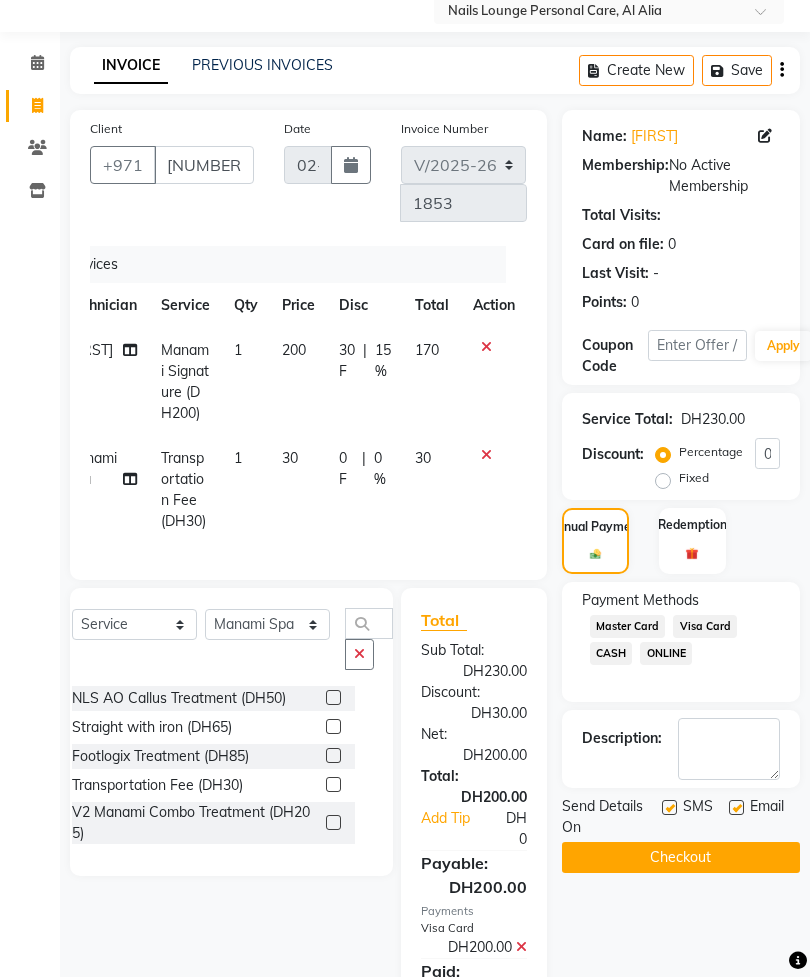 click on "Checkout" 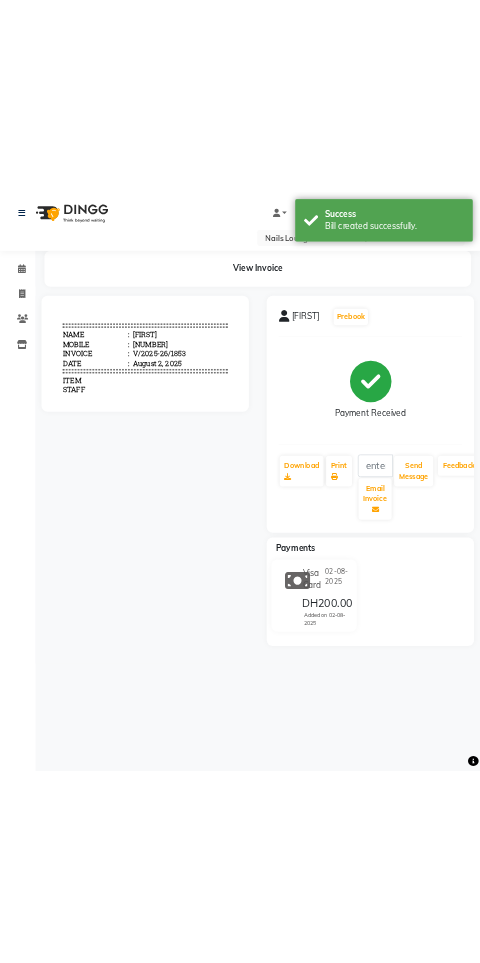 scroll, scrollTop: 0, scrollLeft: 0, axis: both 